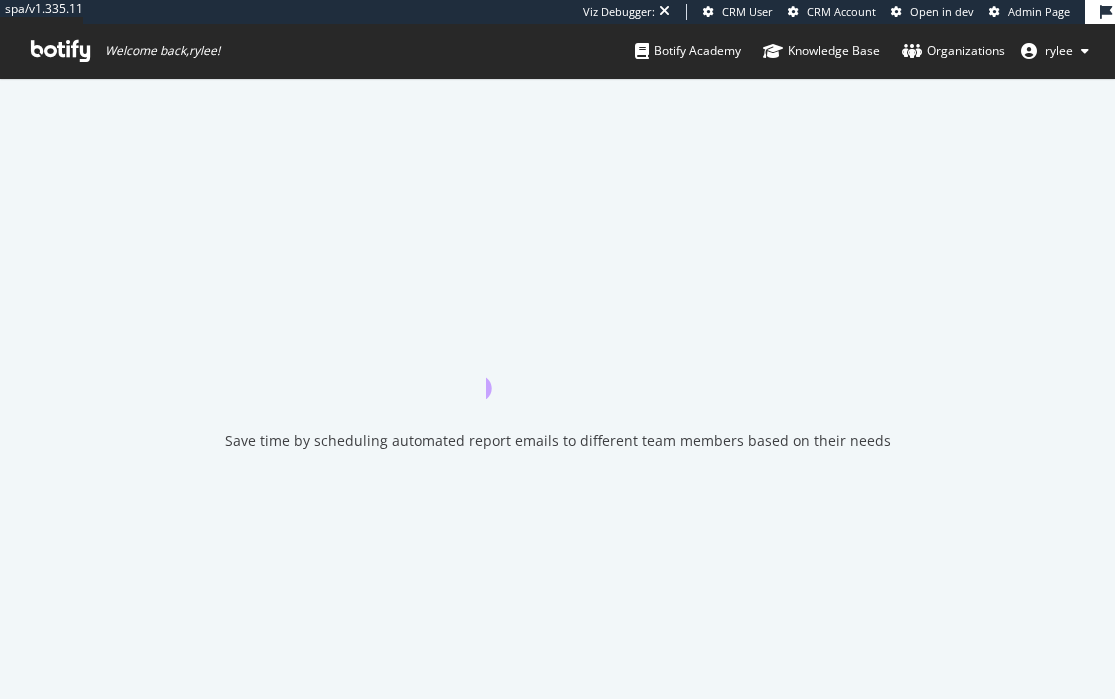 scroll, scrollTop: 0, scrollLeft: 0, axis: both 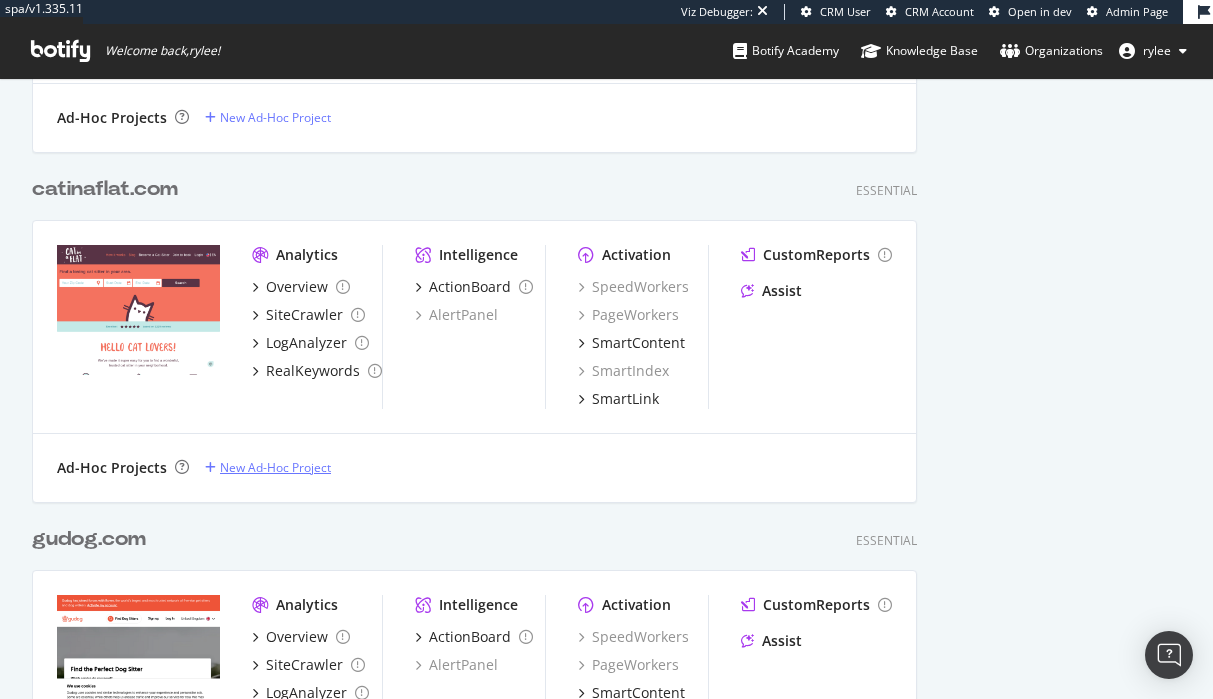 click on "New Ad-Hoc Project" at bounding box center (275, 467) 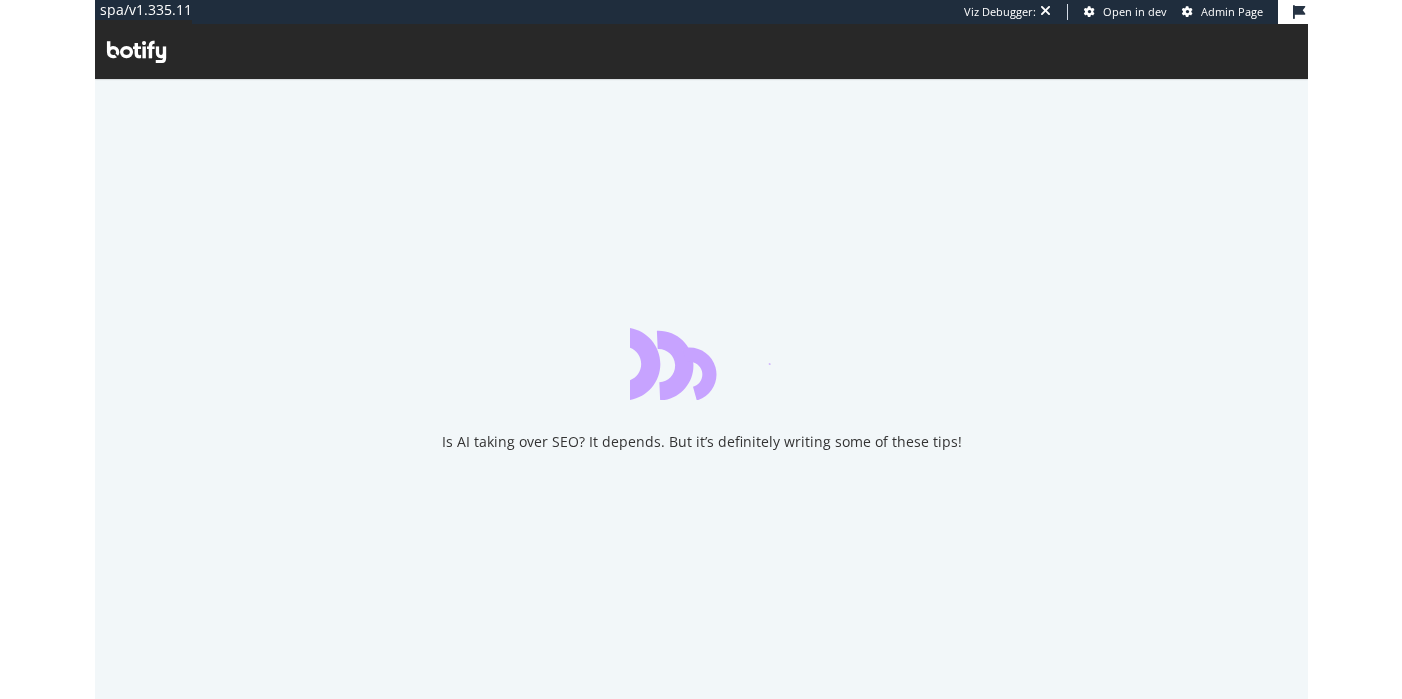 scroll, scrollTop: 0, scrollLeft: 0, axis: both 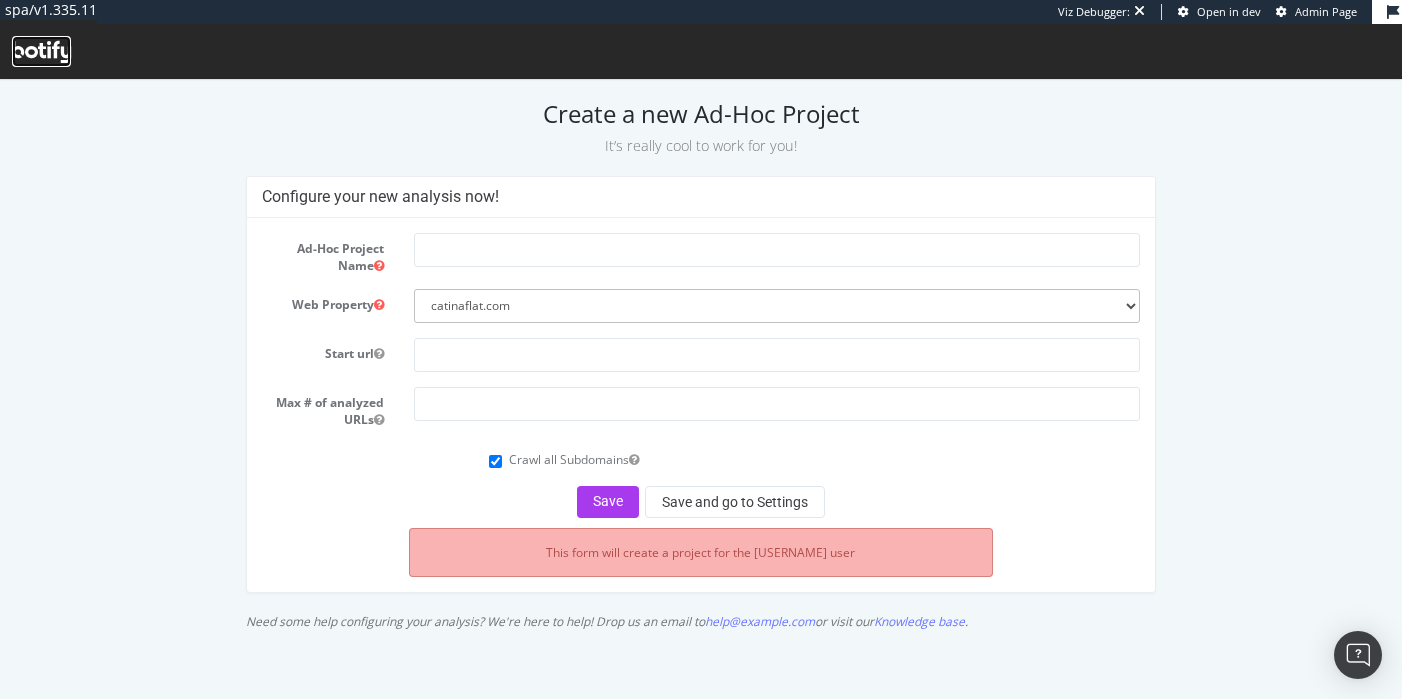 click at bounding box center [41, 52] 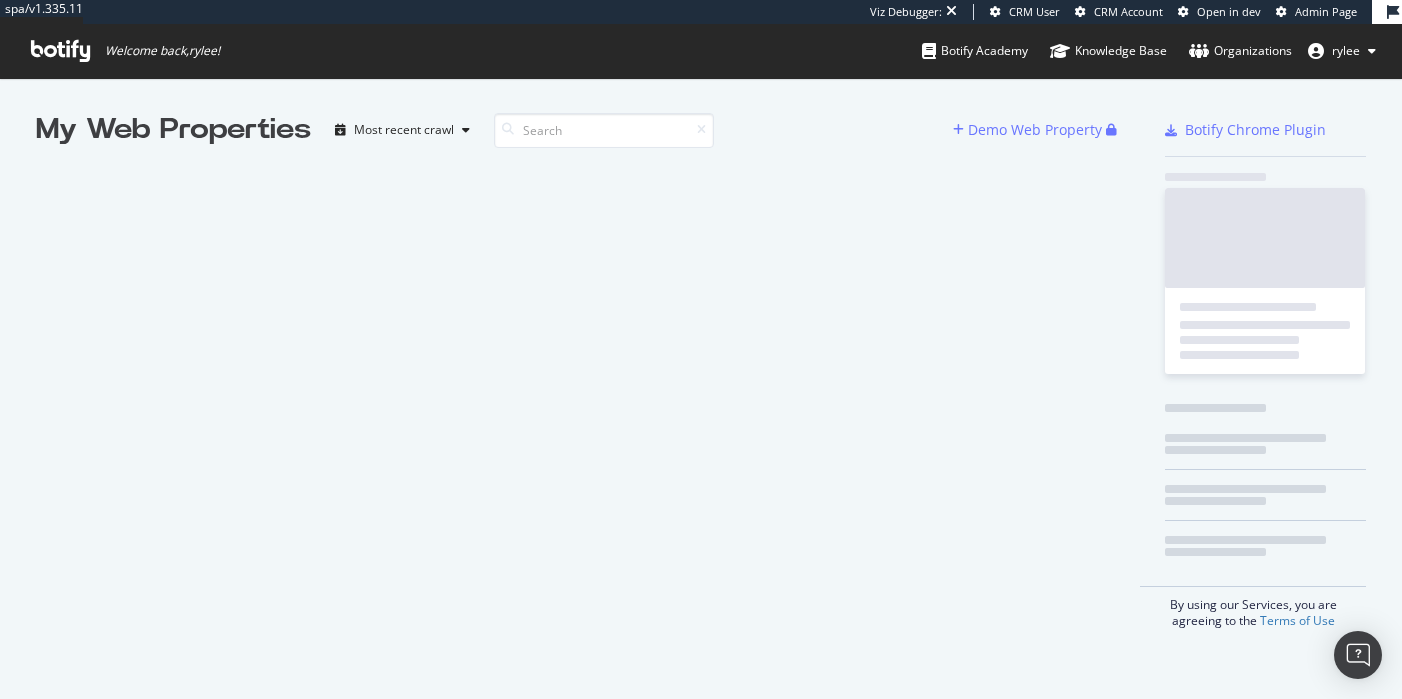 scroll, scrollTop: 1, scrollLeft: 1, axis: both 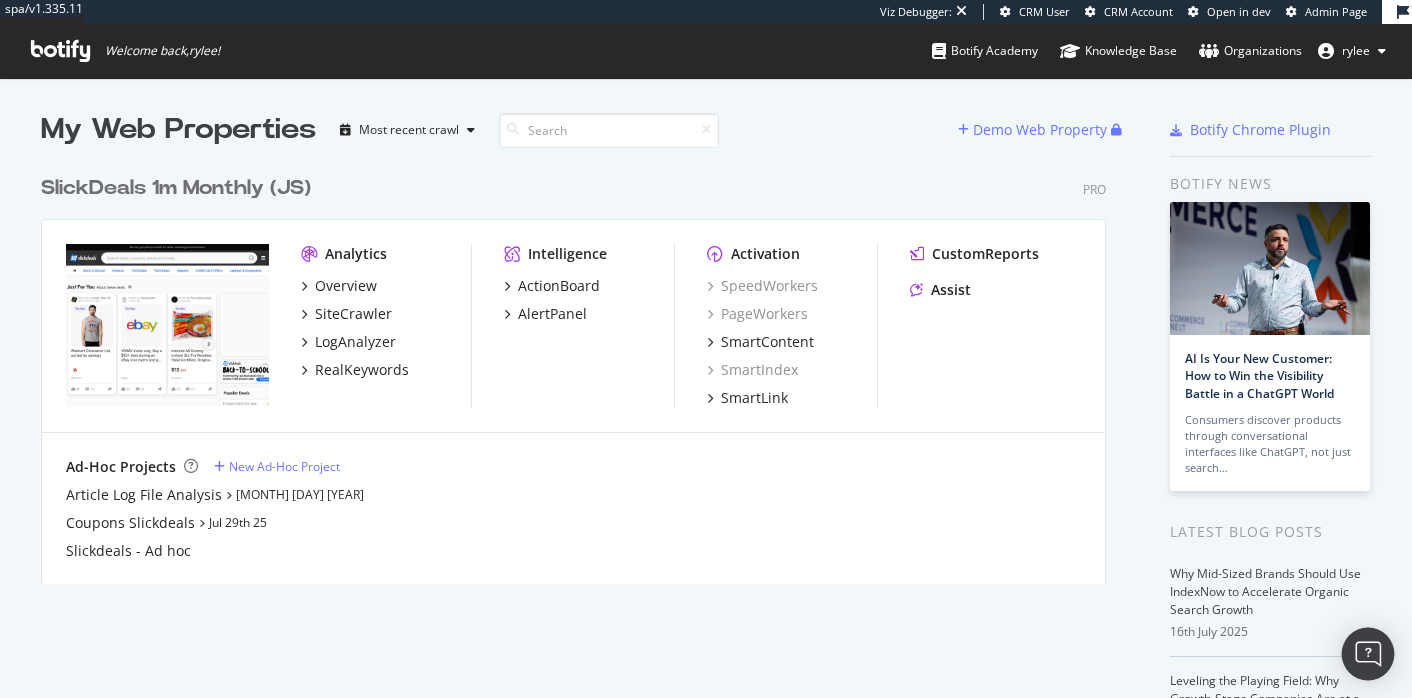 click at bounding box center [1368, 654] 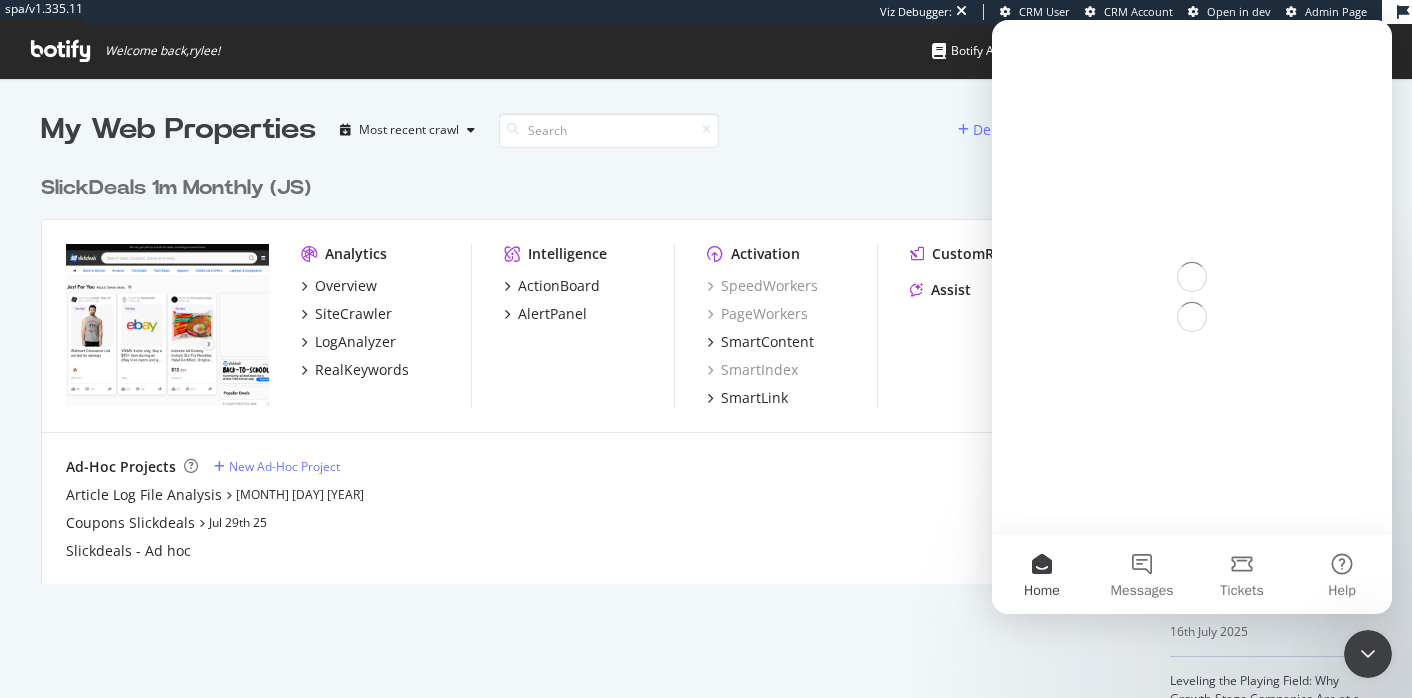 scroll, scrollTop: 0, scrollLeft: 0, axis: both 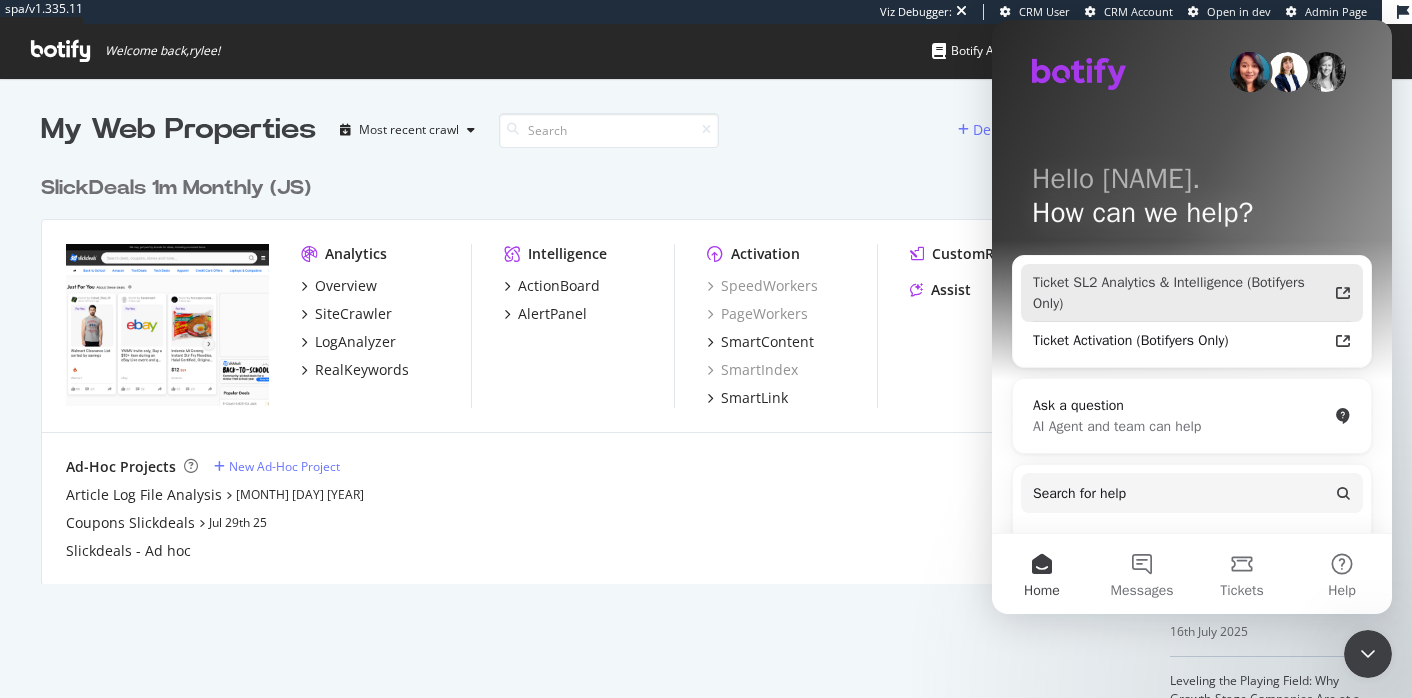 click on "Ticket SL2 Analytics & Intelligence (Botifyers Only)" at bounding box center (1180, 293) 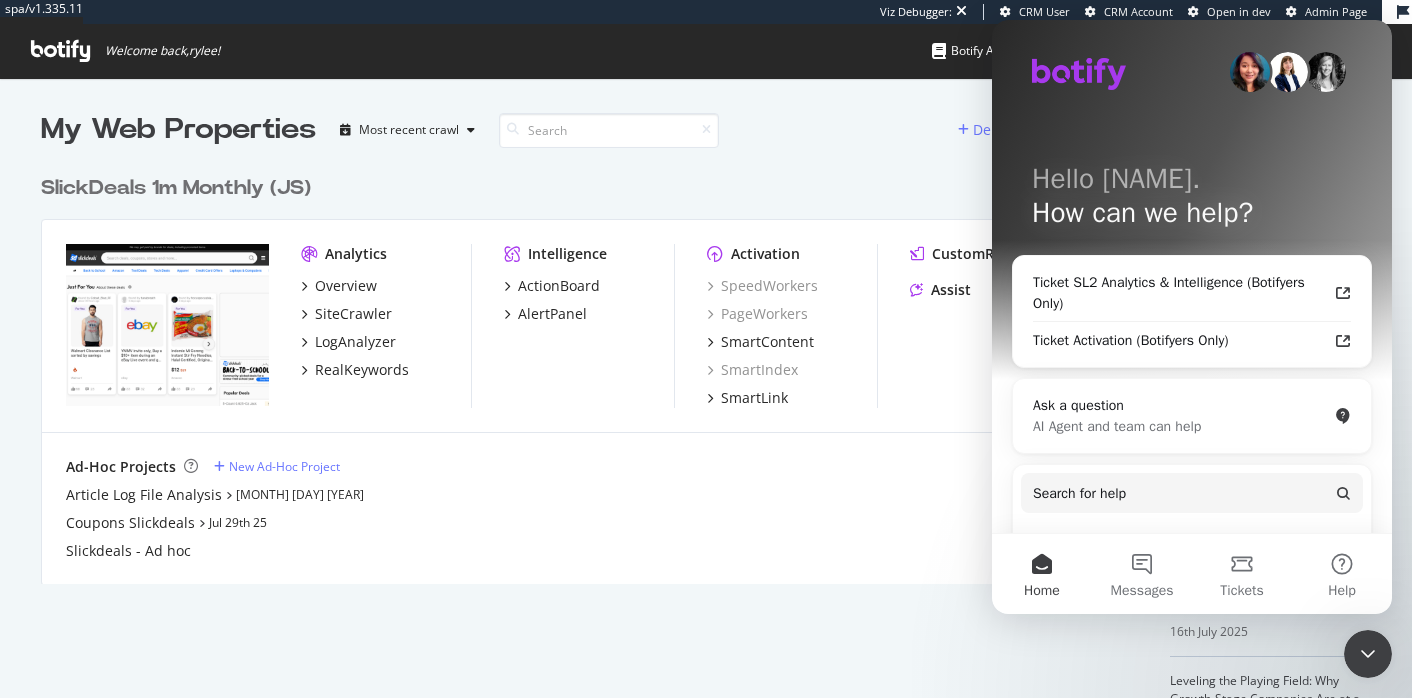 click on "SlickDeals 1m Monthly (JS) Pro" at bounding box center (573, 188) 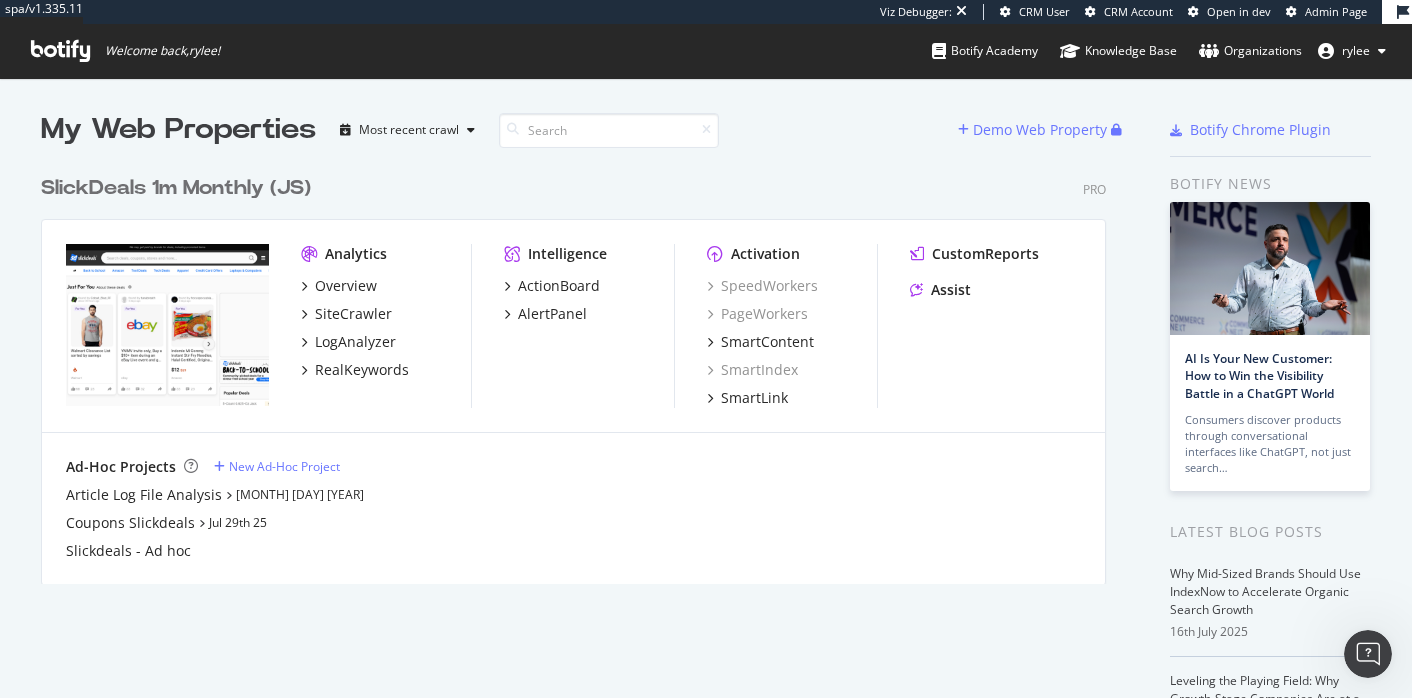 scroll, scrollTop: 0, scrollLeft: 0, axis: both 